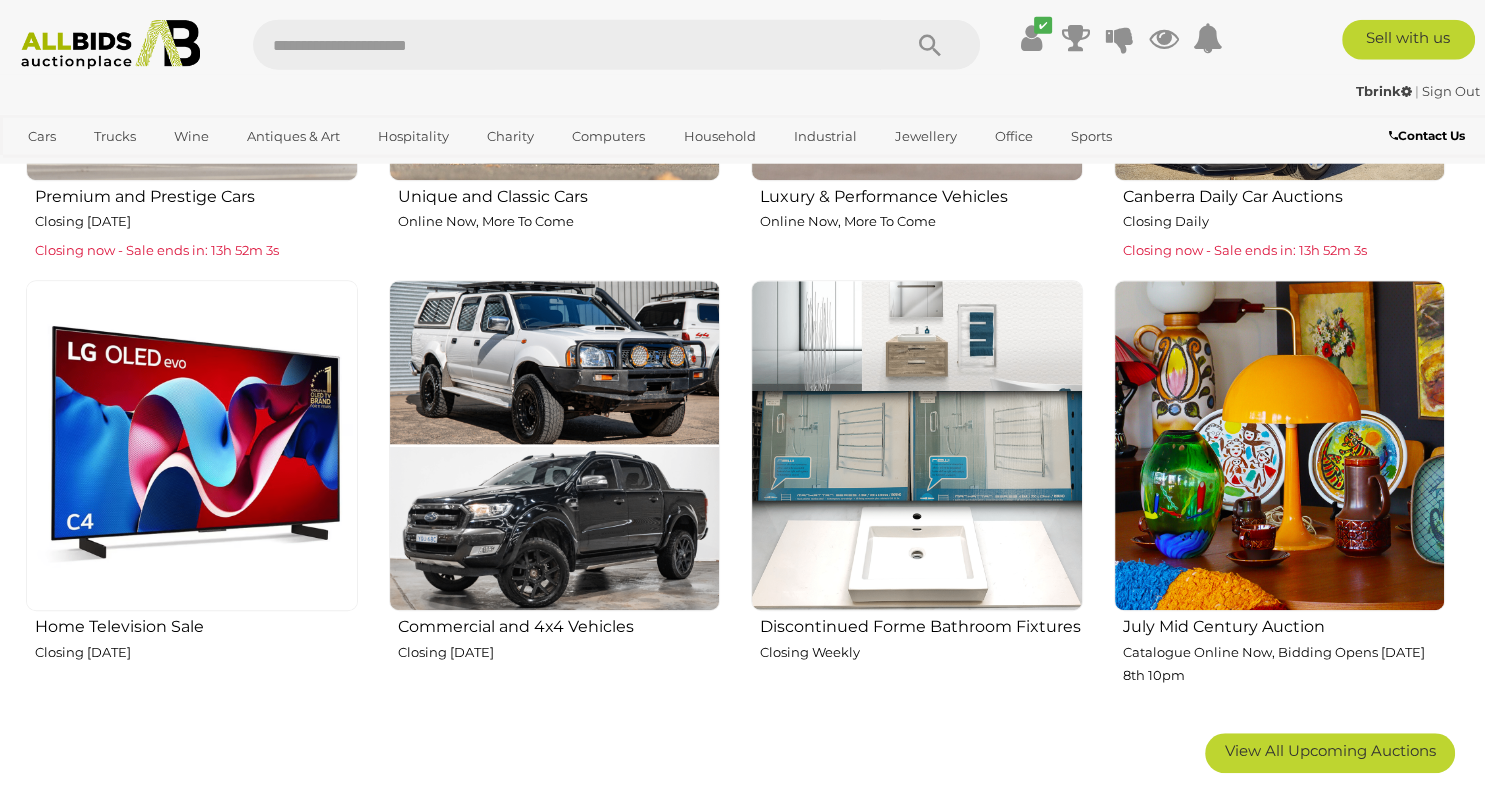 scroll, scrollTop: 1478, scrollLeft: 0, axis: vertical 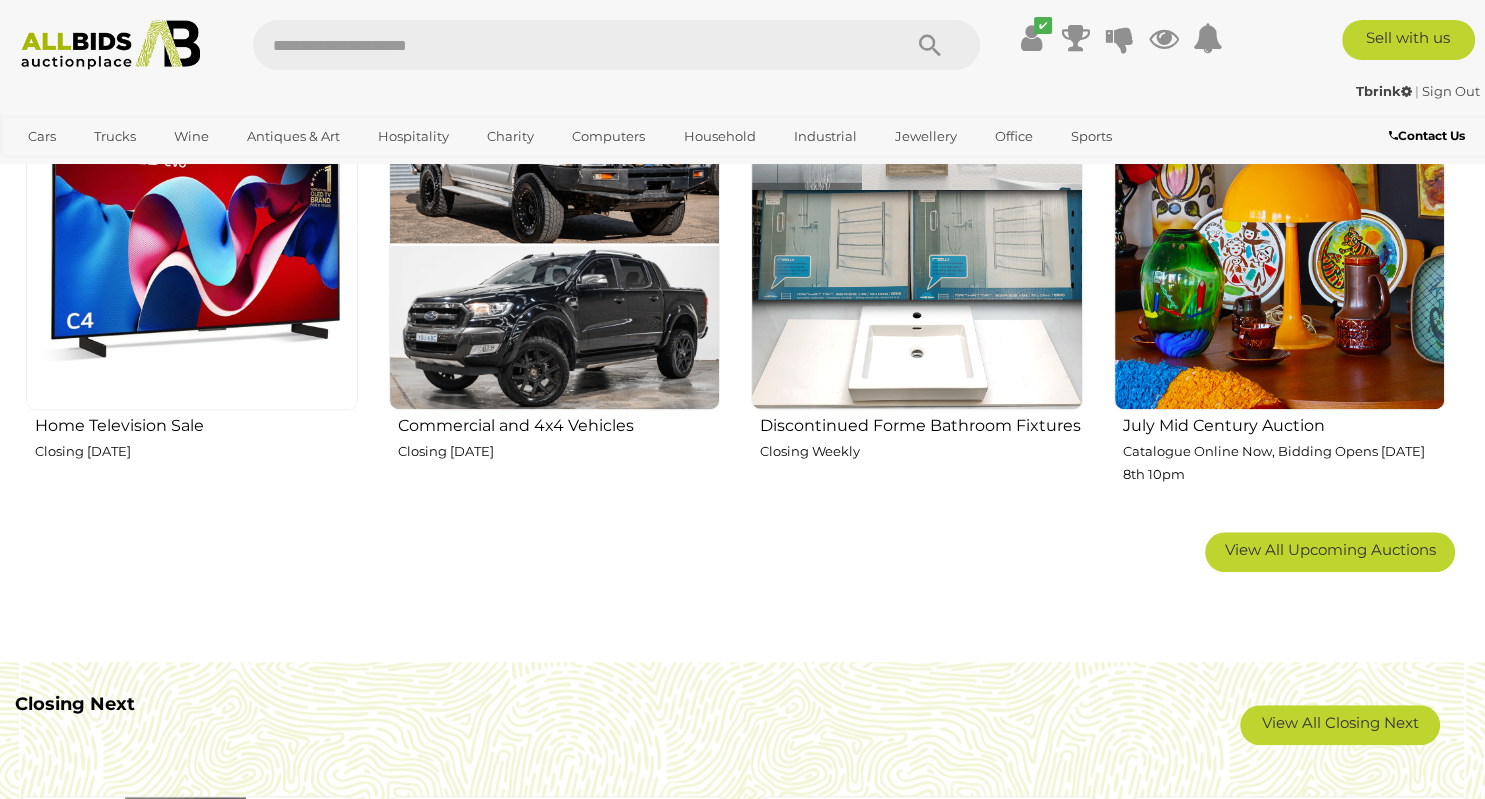 click at bounding box center (917, 245) 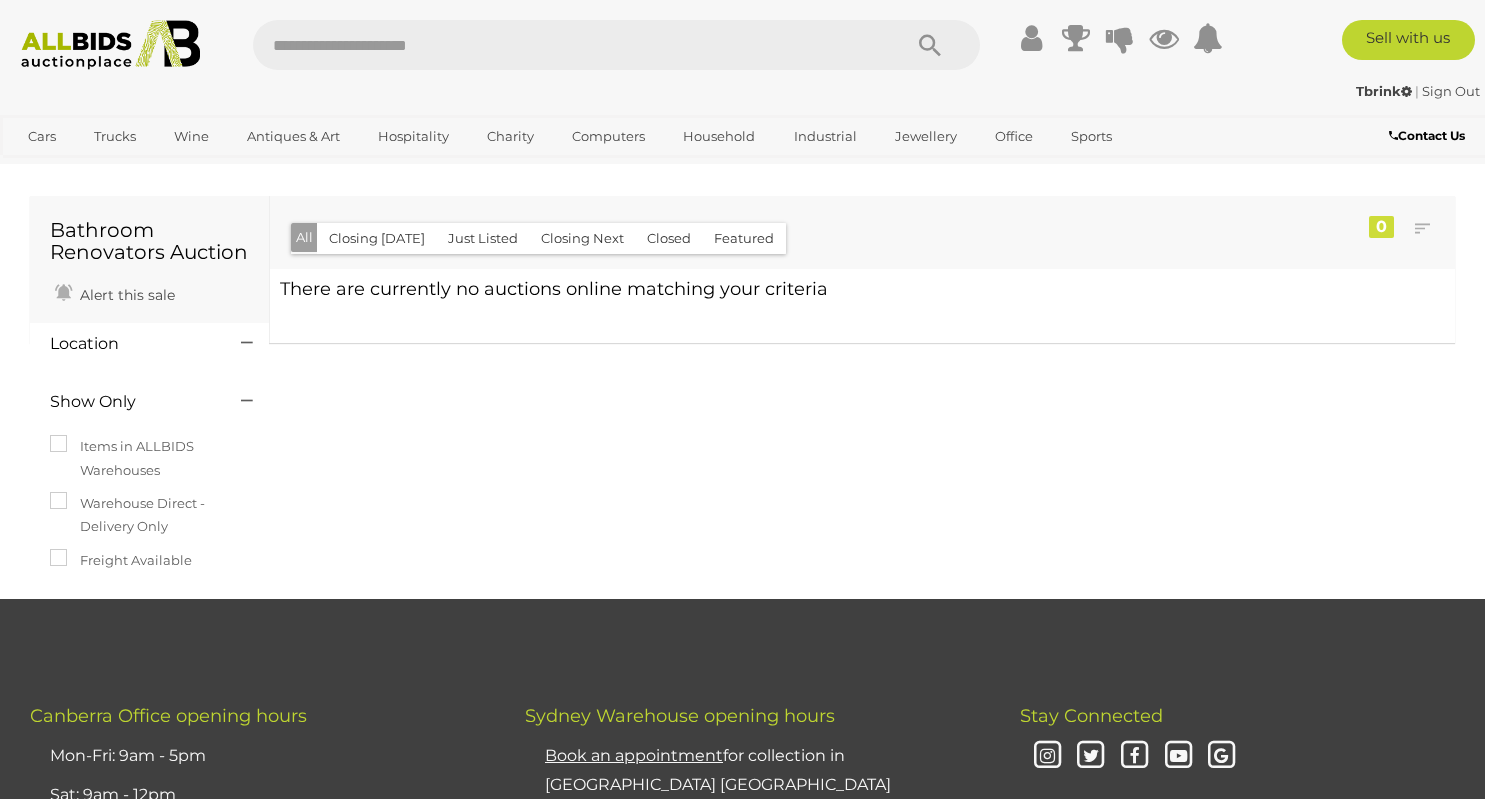 scroll, scrollTop: 0, scrollLeft: 0, axis: both 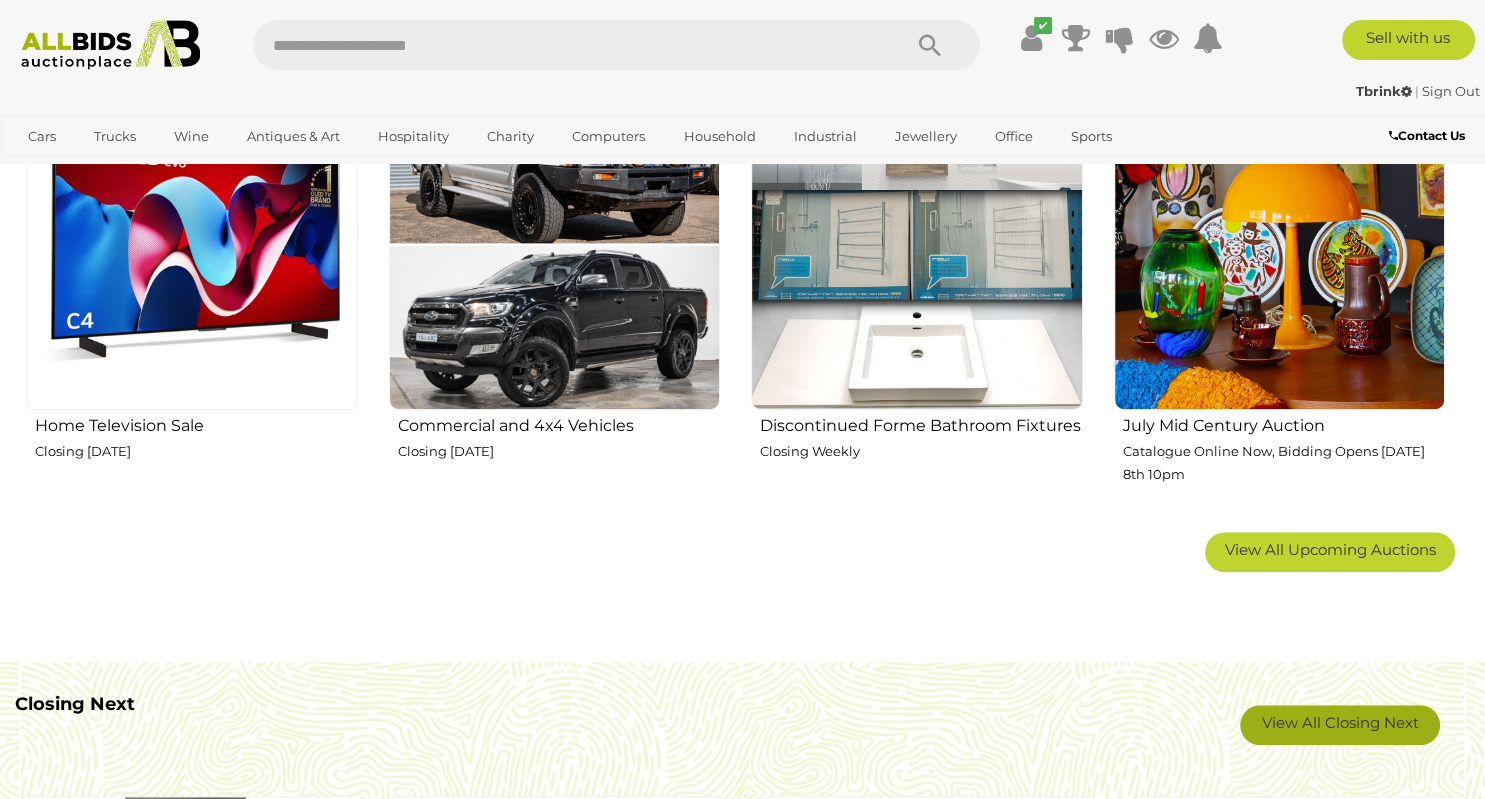 click on "View All Closing Next" at bounding box center [1340, 725] 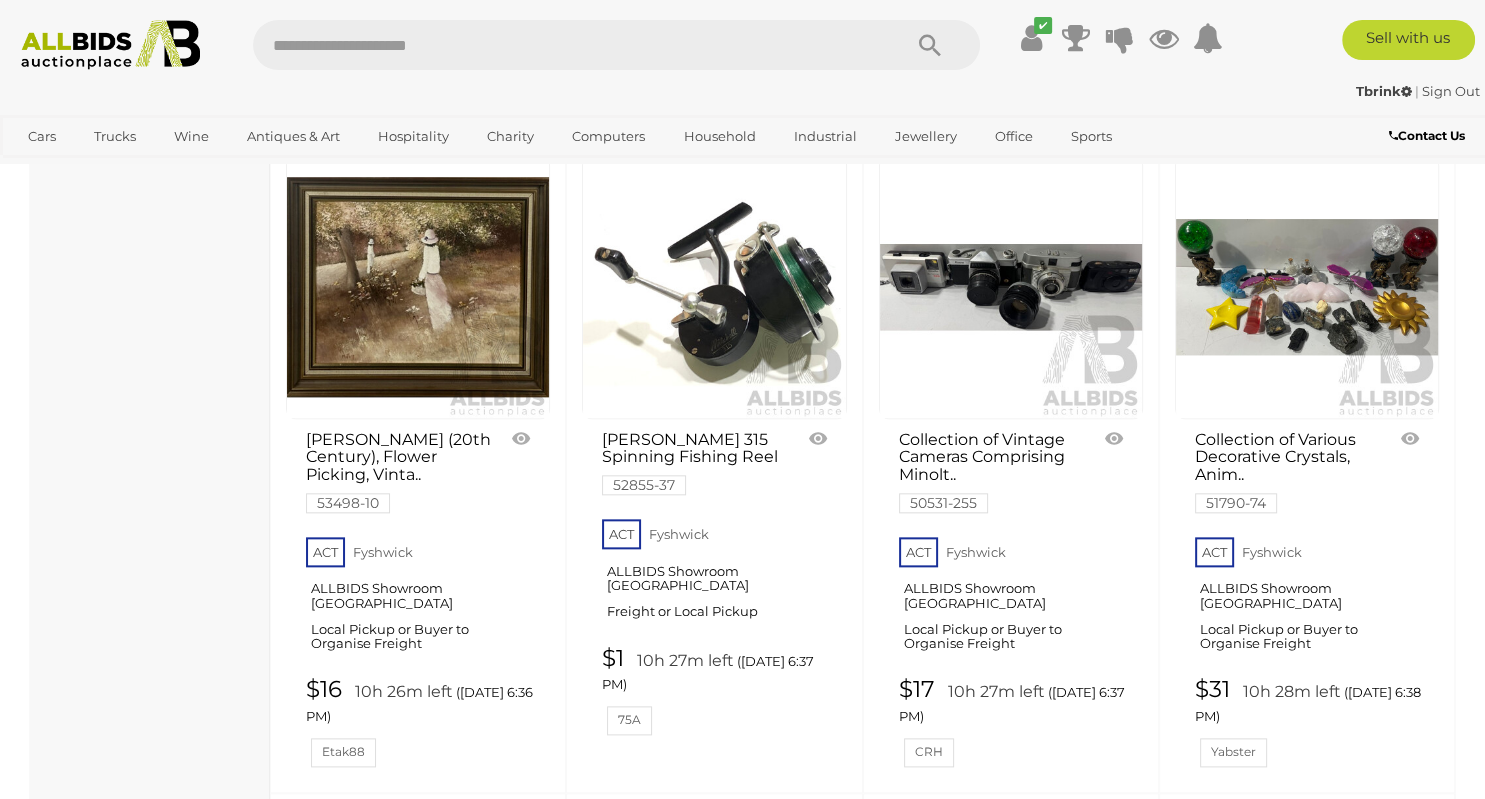 scroll, scrollTop: 2428, scrollLeft: 0, axis: vertical 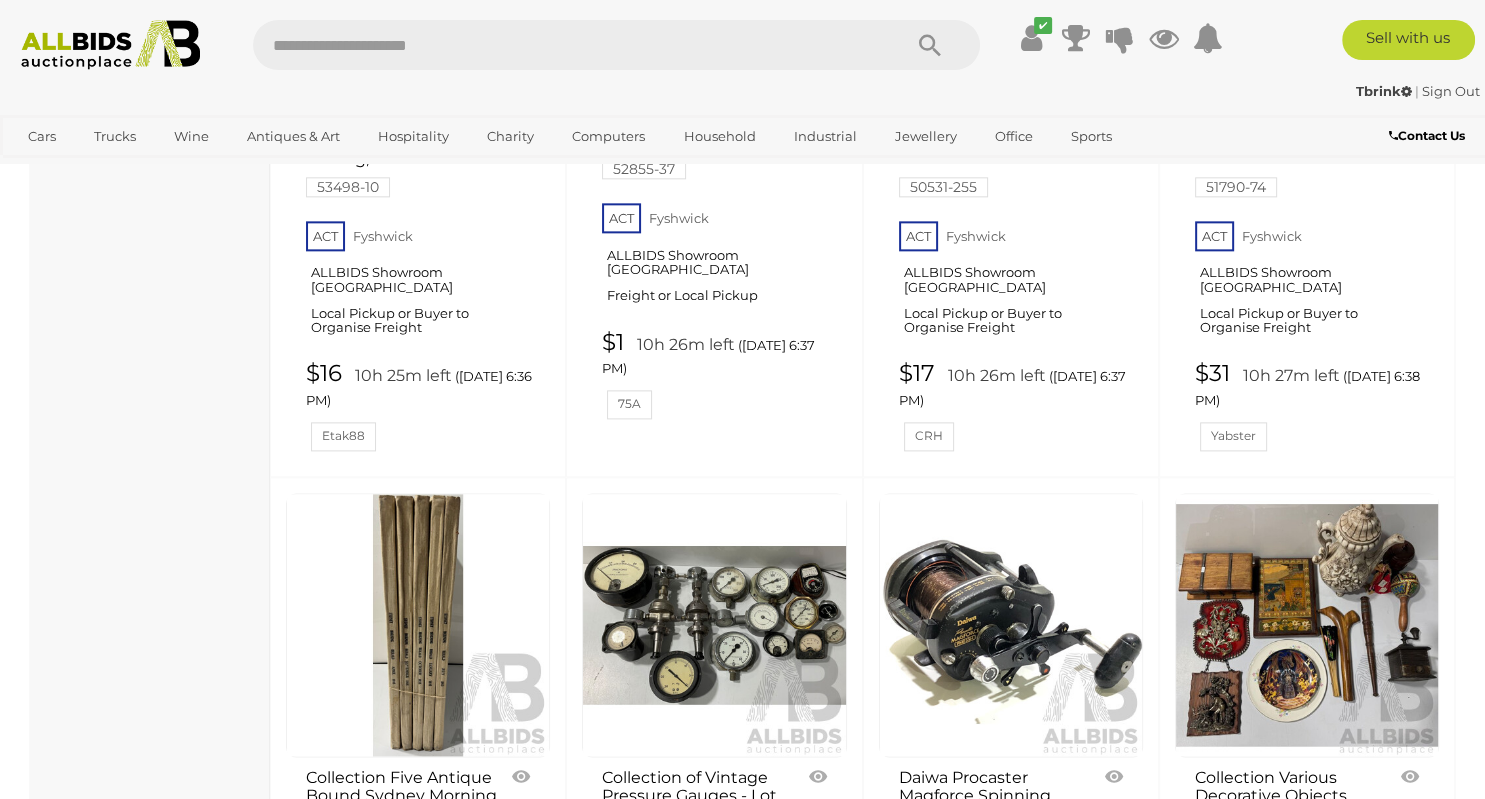 click on "Auctions Closing Today
Location" at bounding box center (150, 6069) 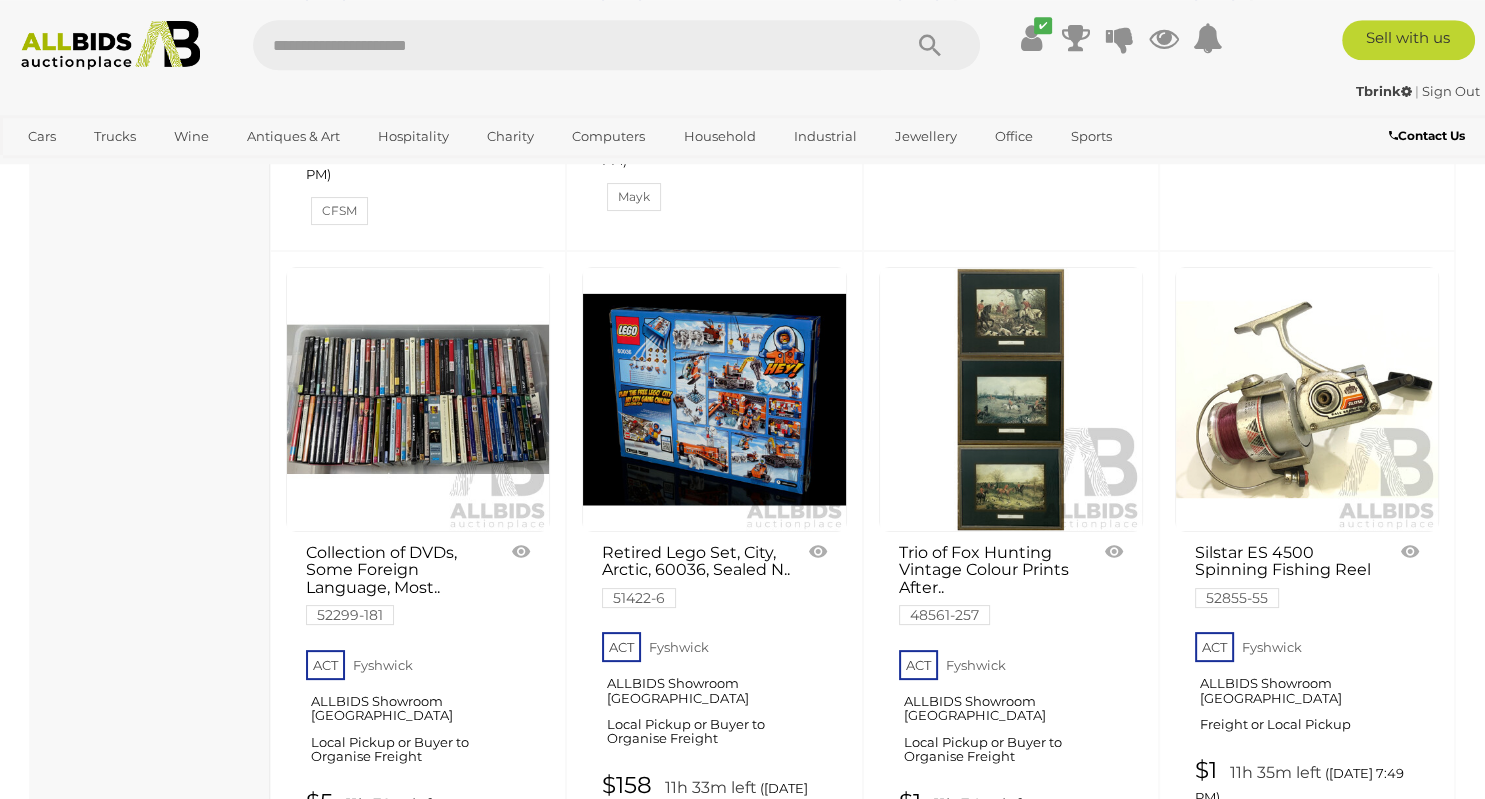 scroll, scrollTop: 15523, scrollLeft: 0, axis: vertical 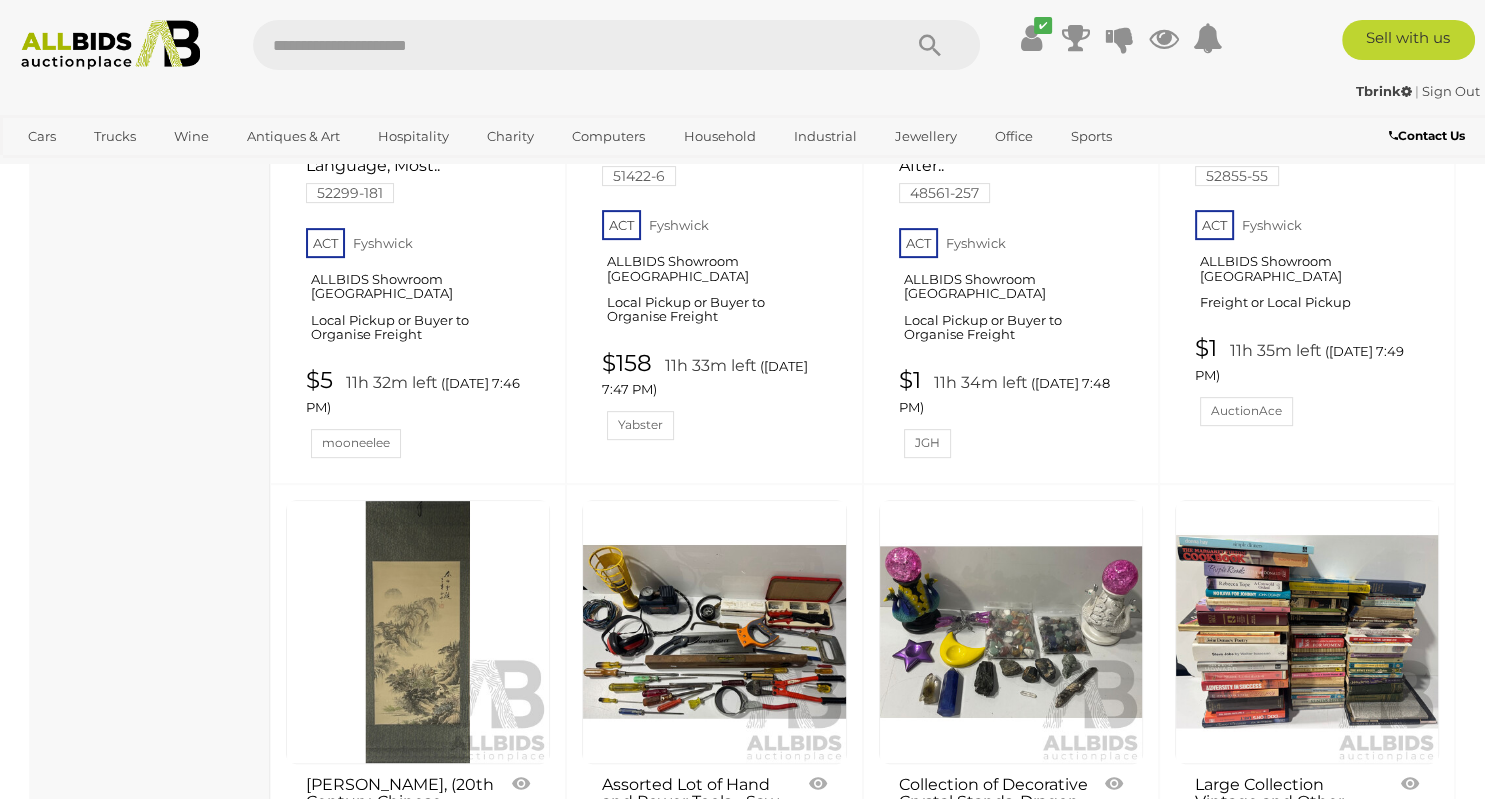 click on "2" at bounding box center (403, 1188) 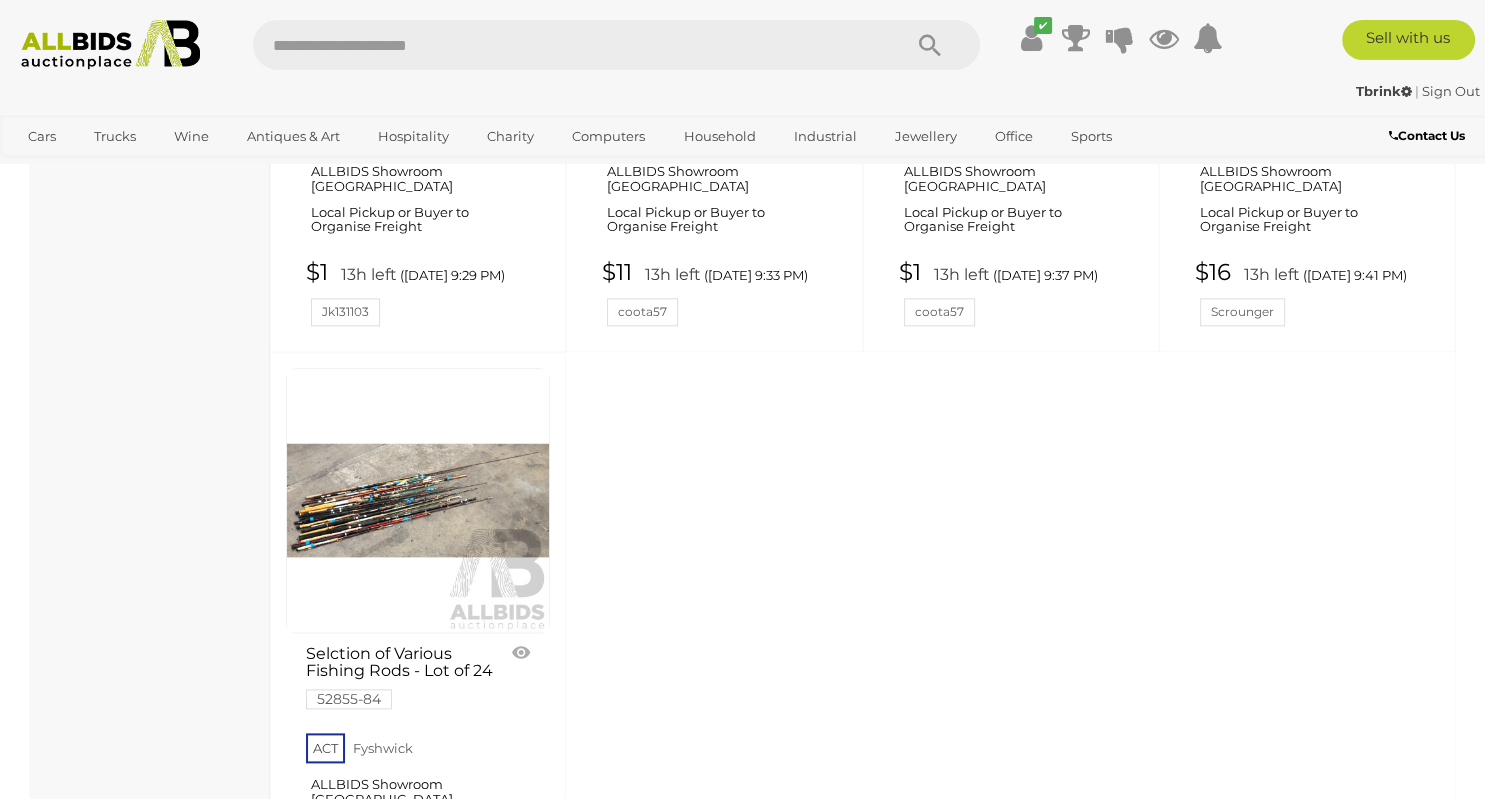 scroll, scrollTop: 9606, scrollLeft: 0, axis: vertical 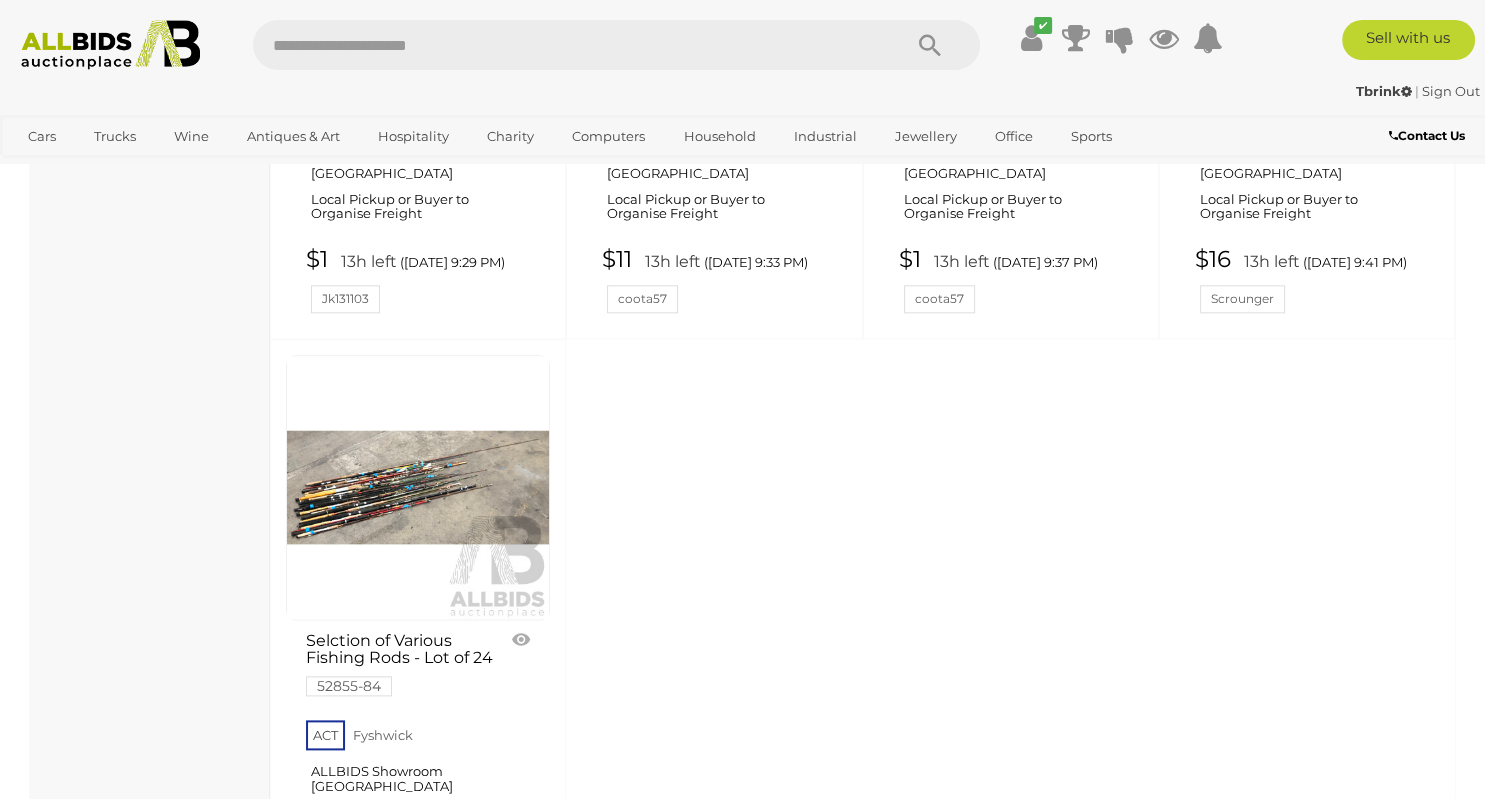 click at bounding box center [111, 45] 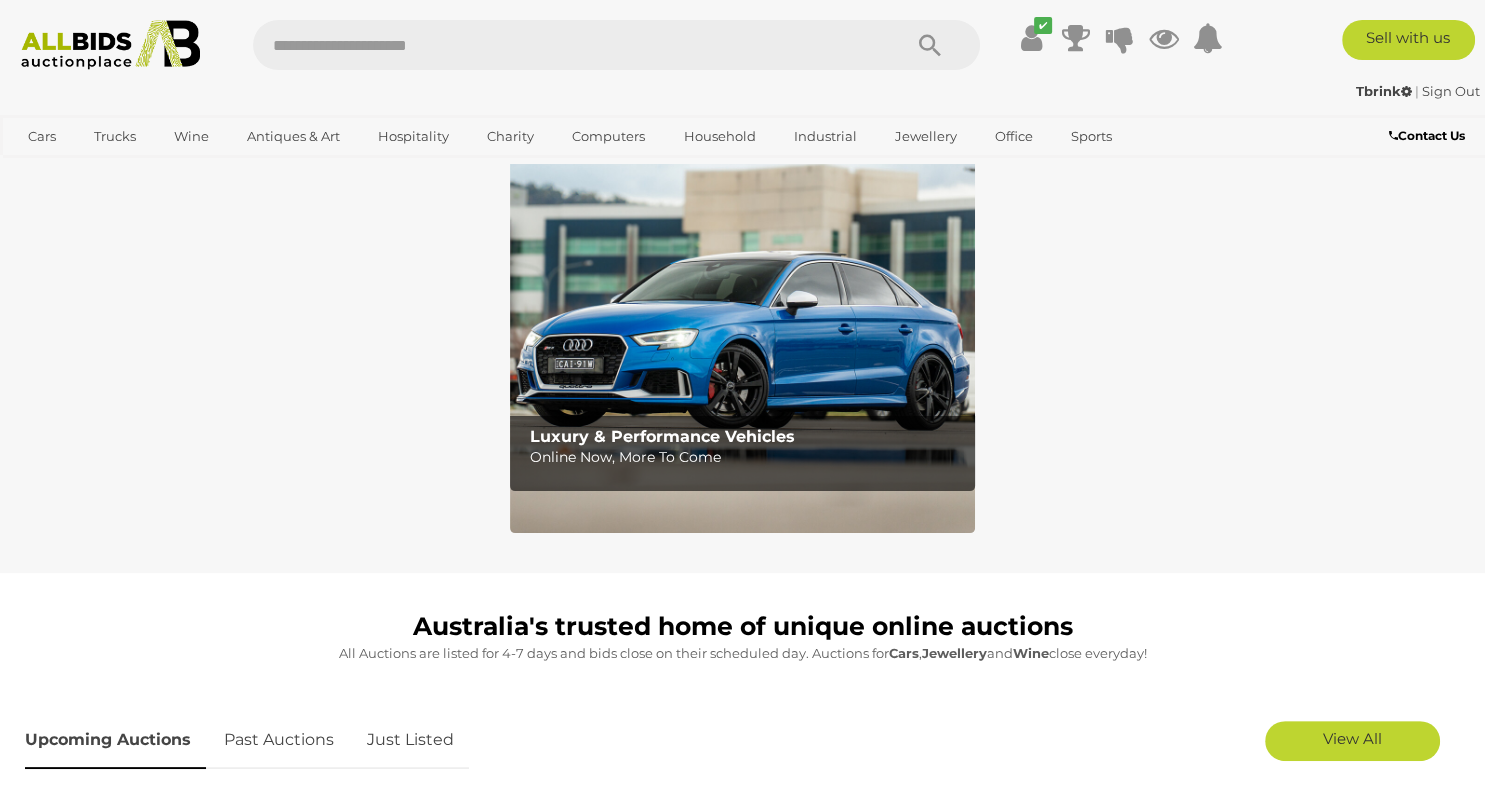 scroll, scrollTop: 633, scrollLeft: 0, axis: vertical 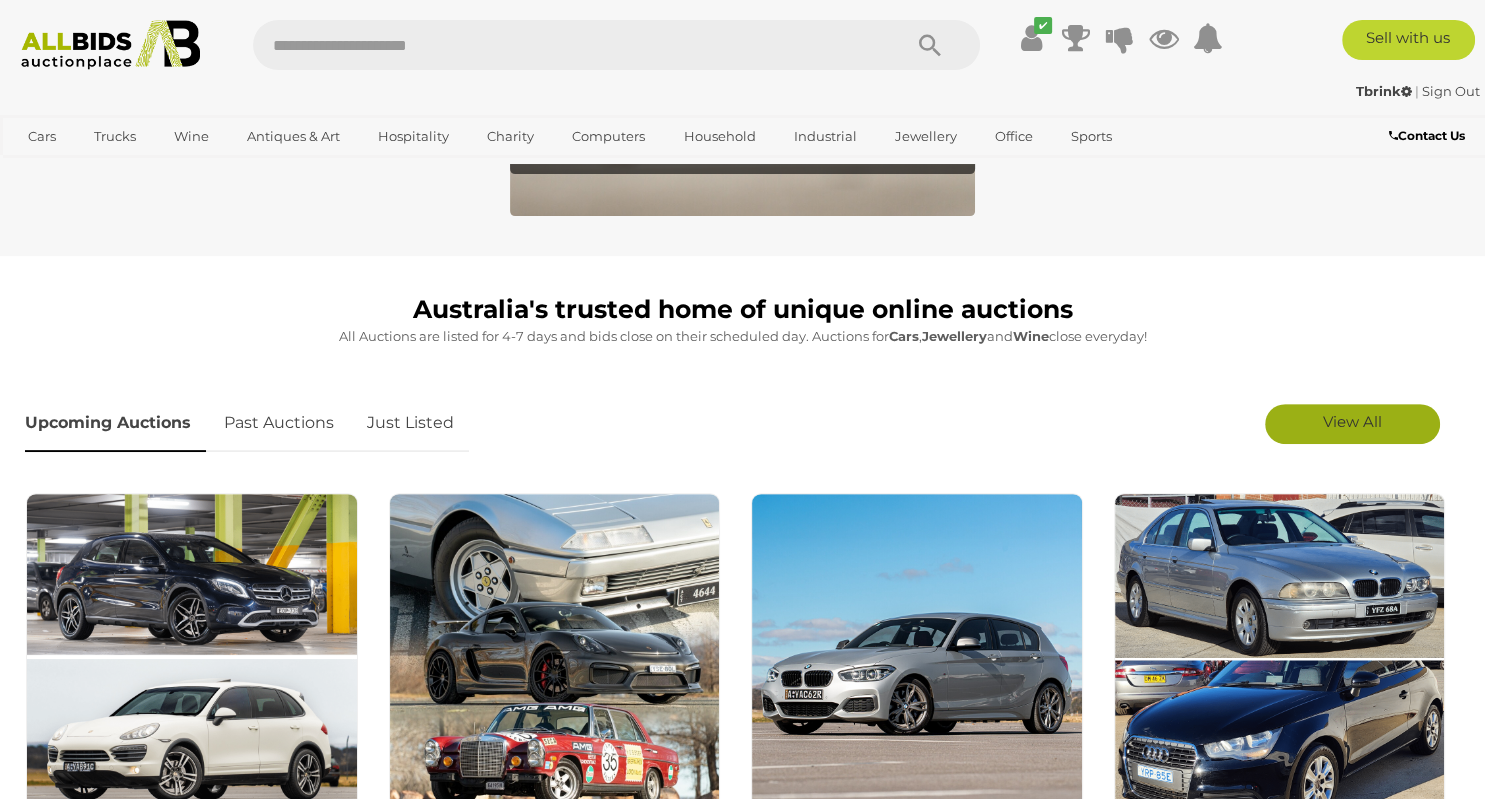 click on "View All" at bounding box center (1352, 421) 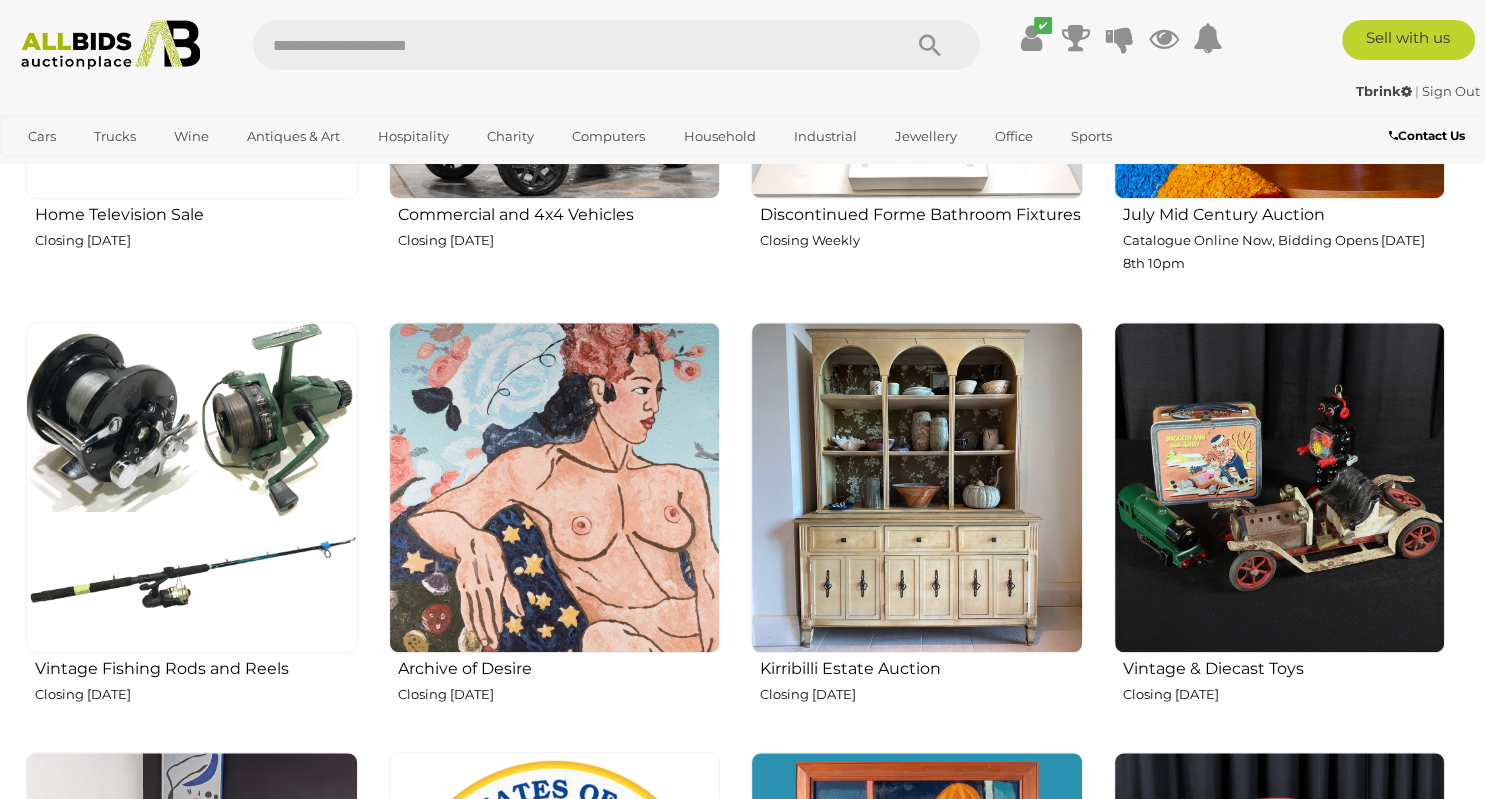 scroll, scrollTop: 1795, scrollLeft: 0, axis: vertical 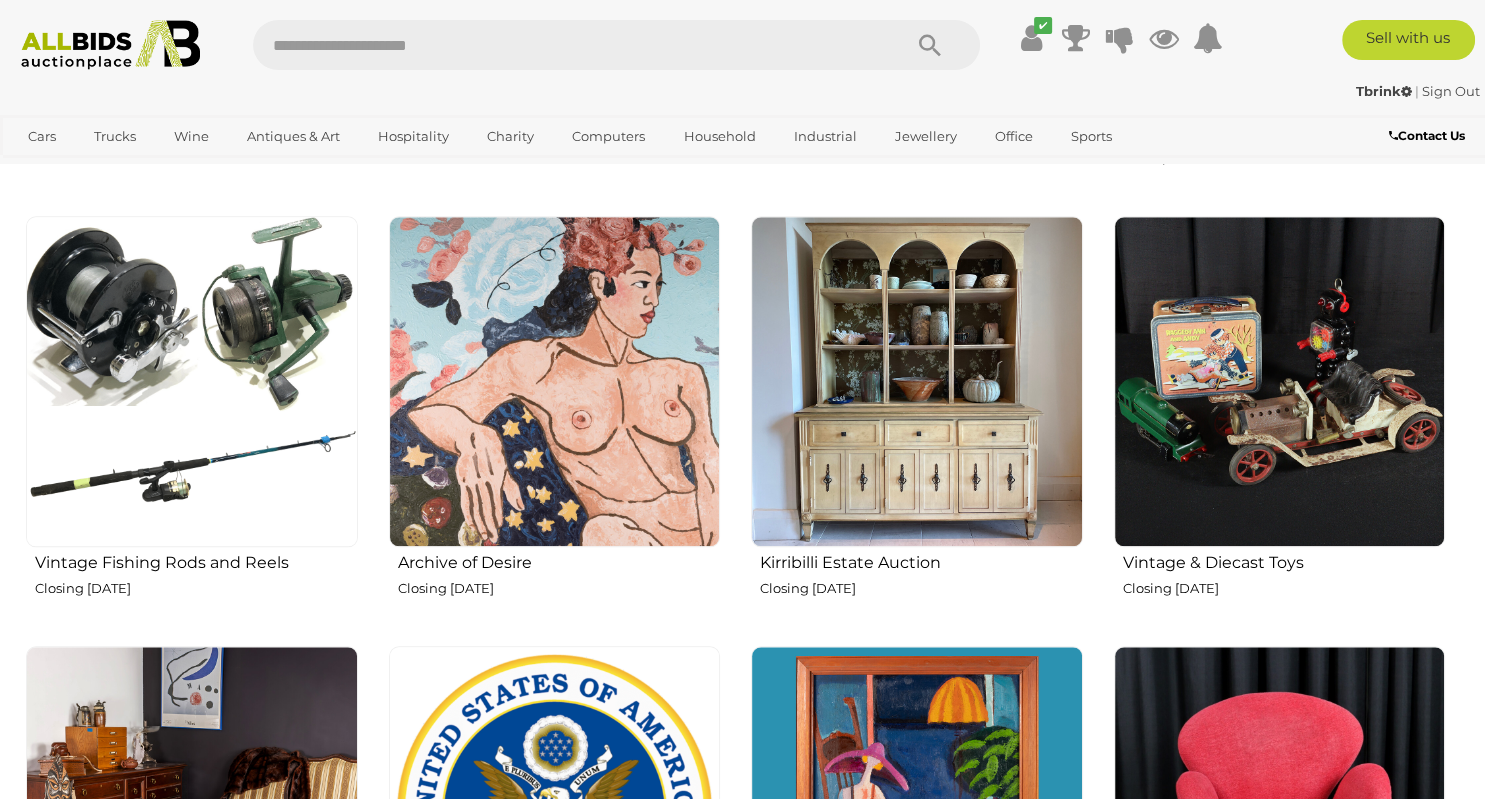 click at bounding box center [555, 382] 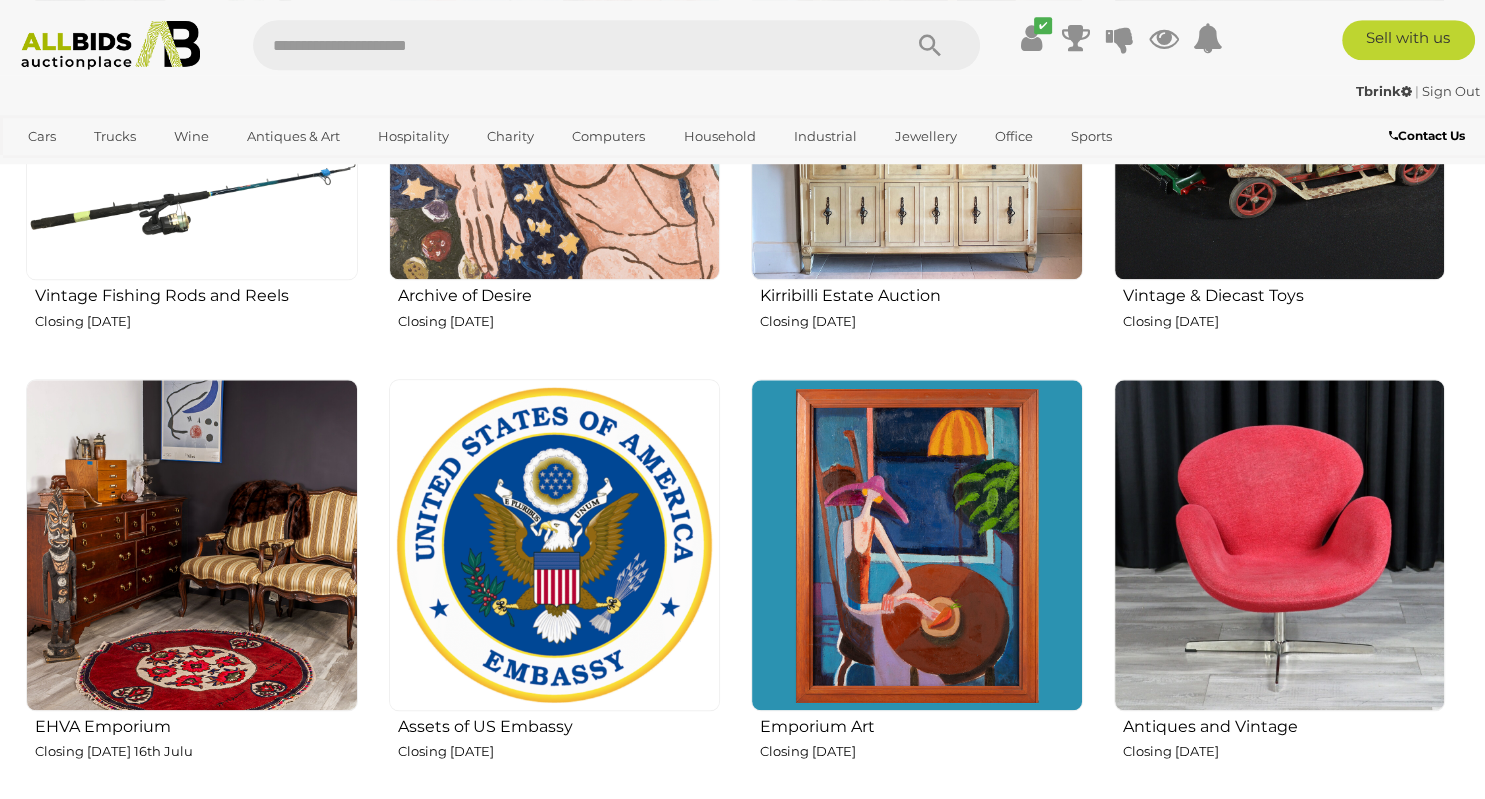scroll, scrollTop: 2006, scrollLeft: 0, axis: vertical 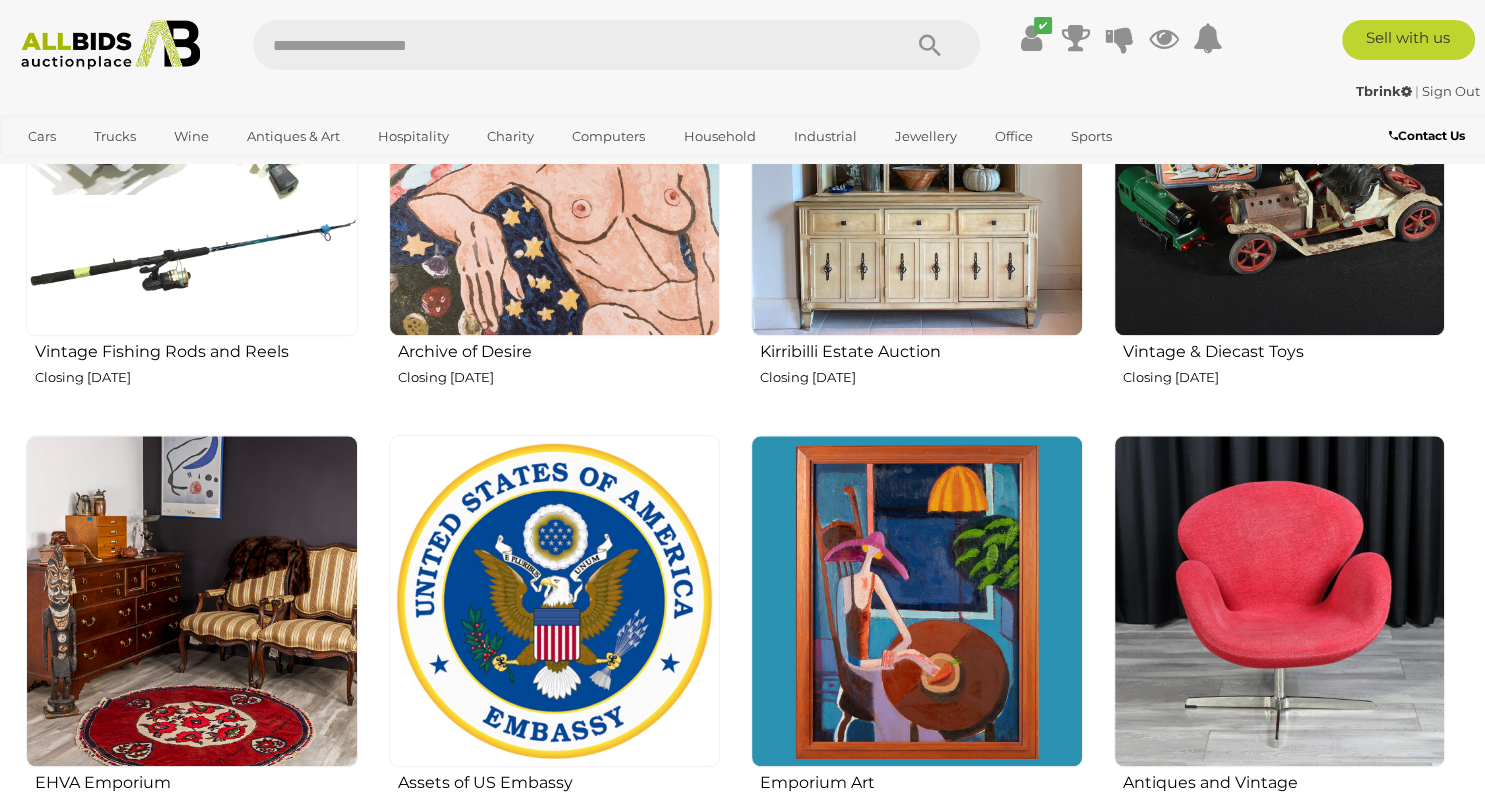 click at bounding box center (555, 601) 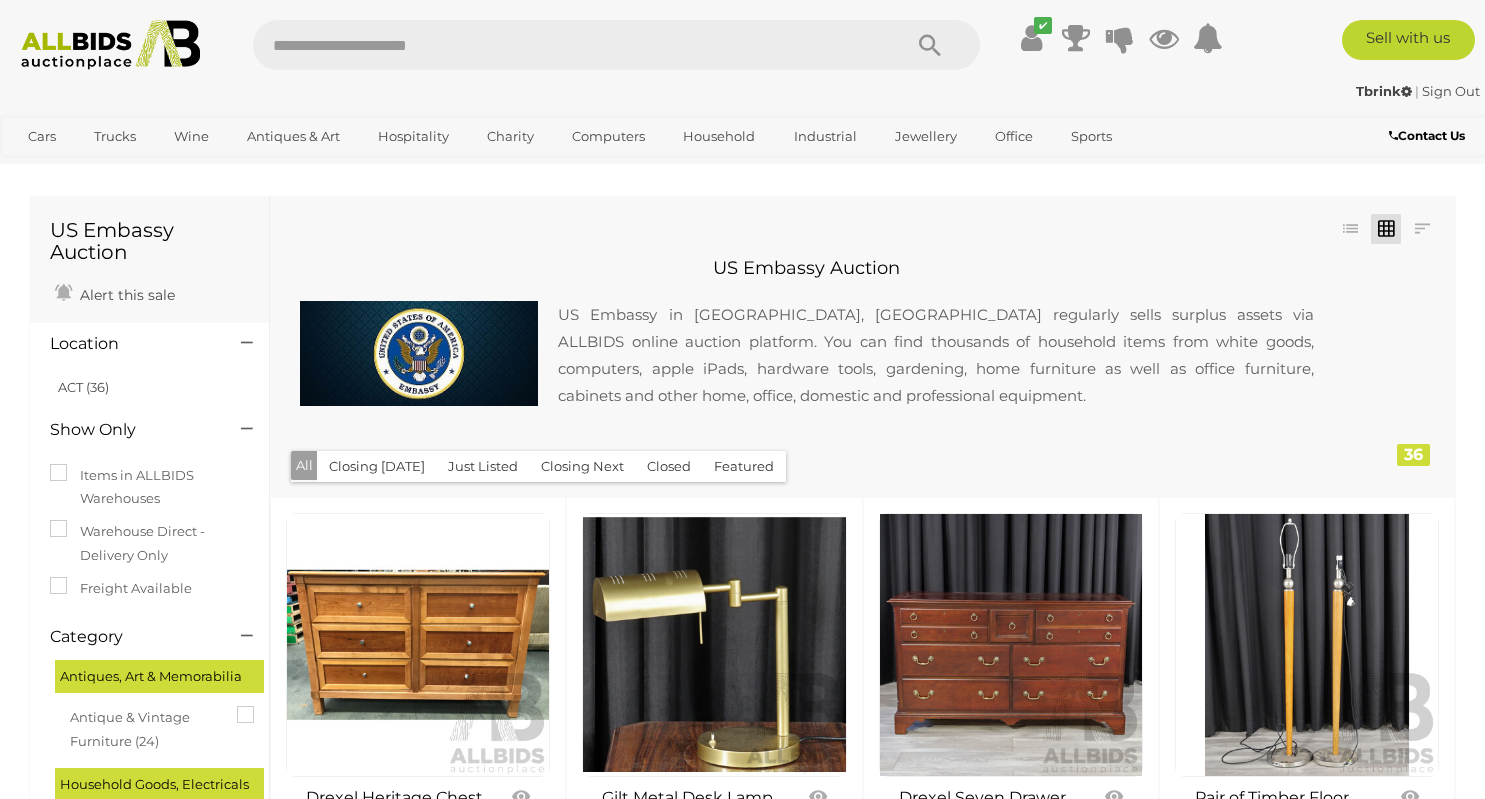 scroll, scrollTop: 0, scrollLeft: 0, axis: both 